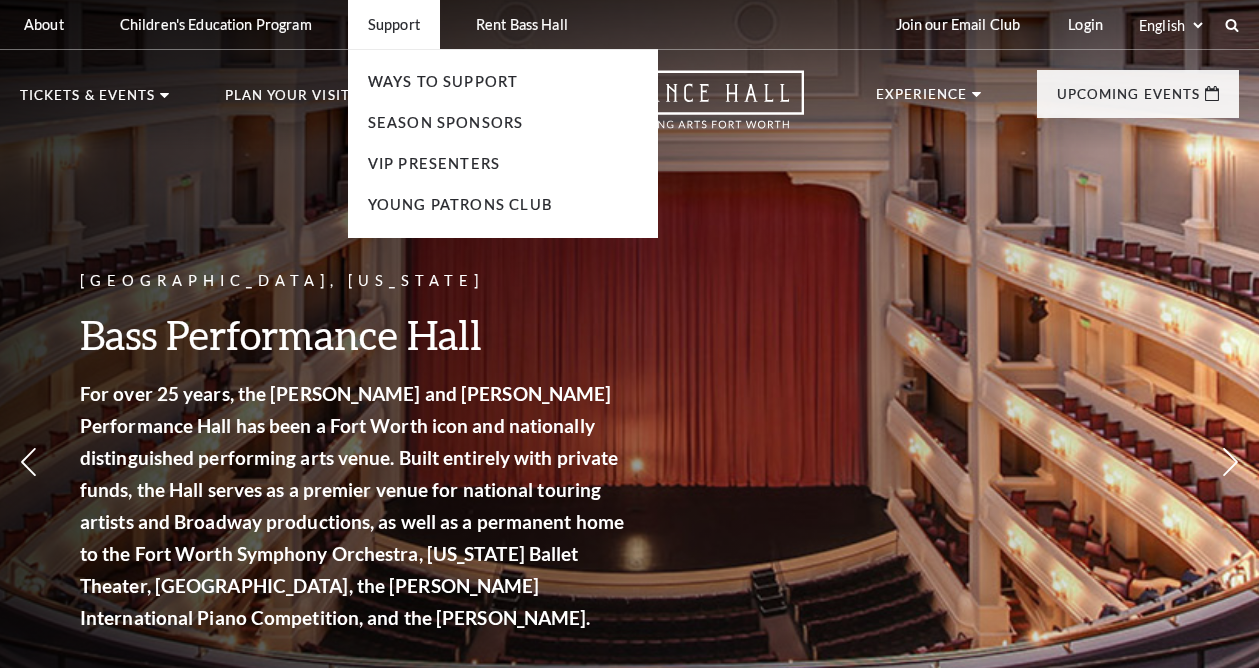 scroll, scrollTop: 0, scrollLeft: 0, axis: both 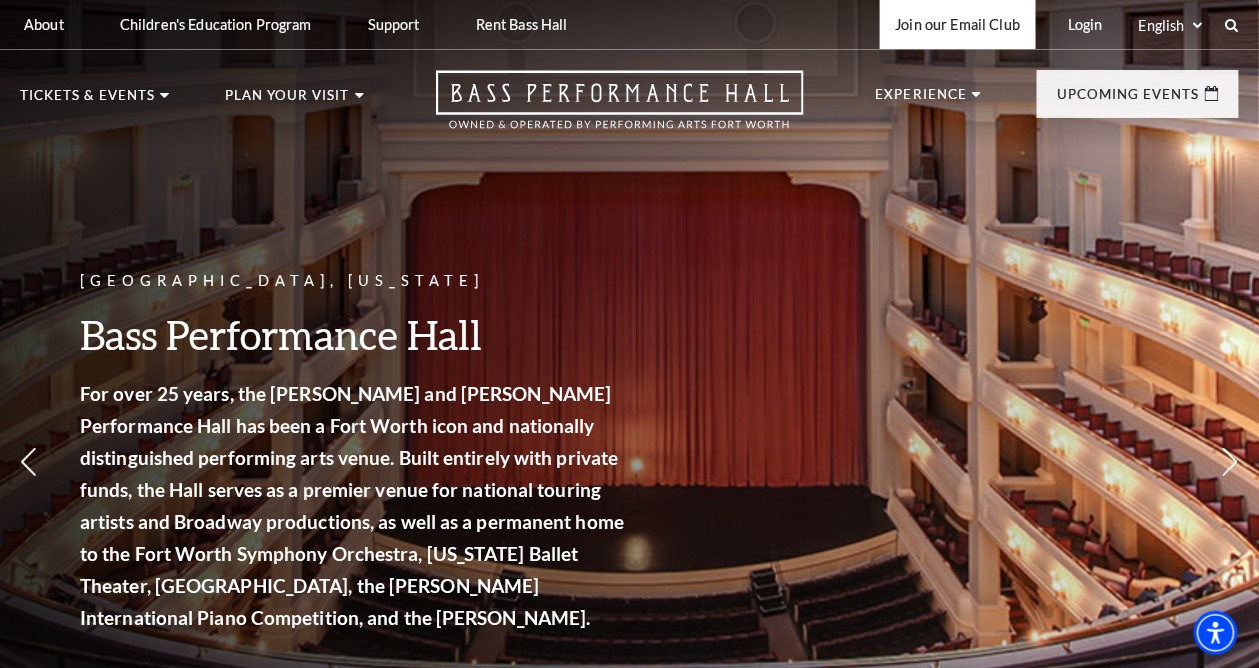click on "Join our Email Club" at bounding box center (958, 24) 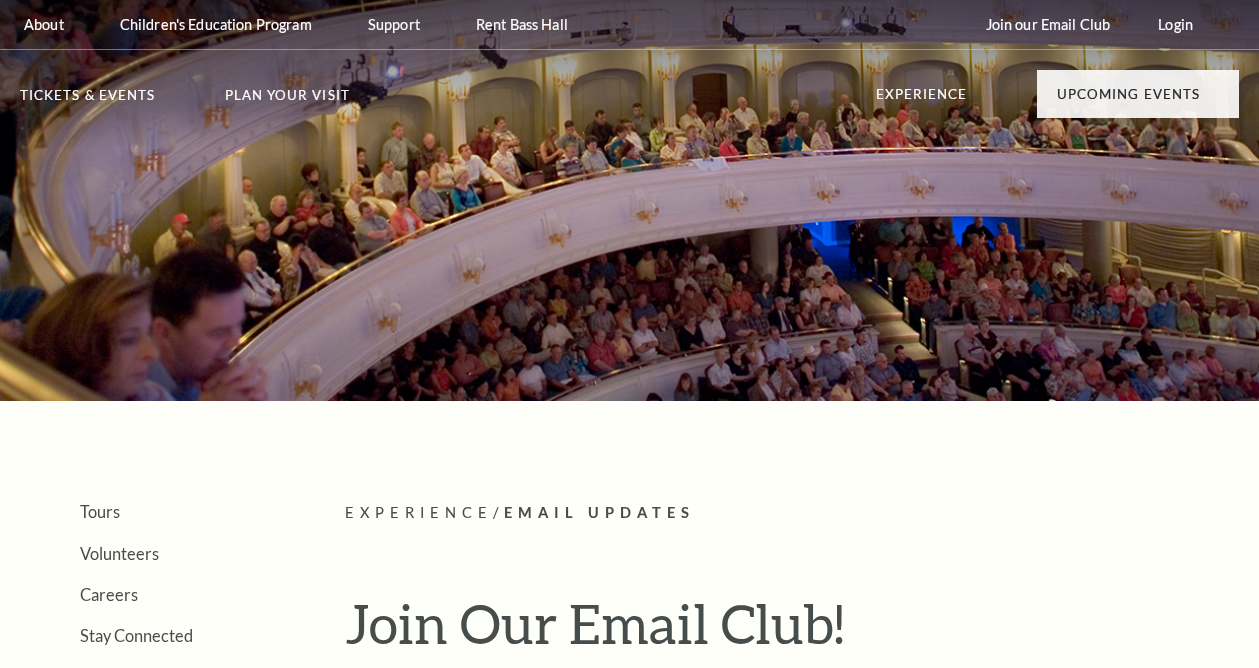 scroll, scrollTop: 0, scrollLeft: 0, axis: both 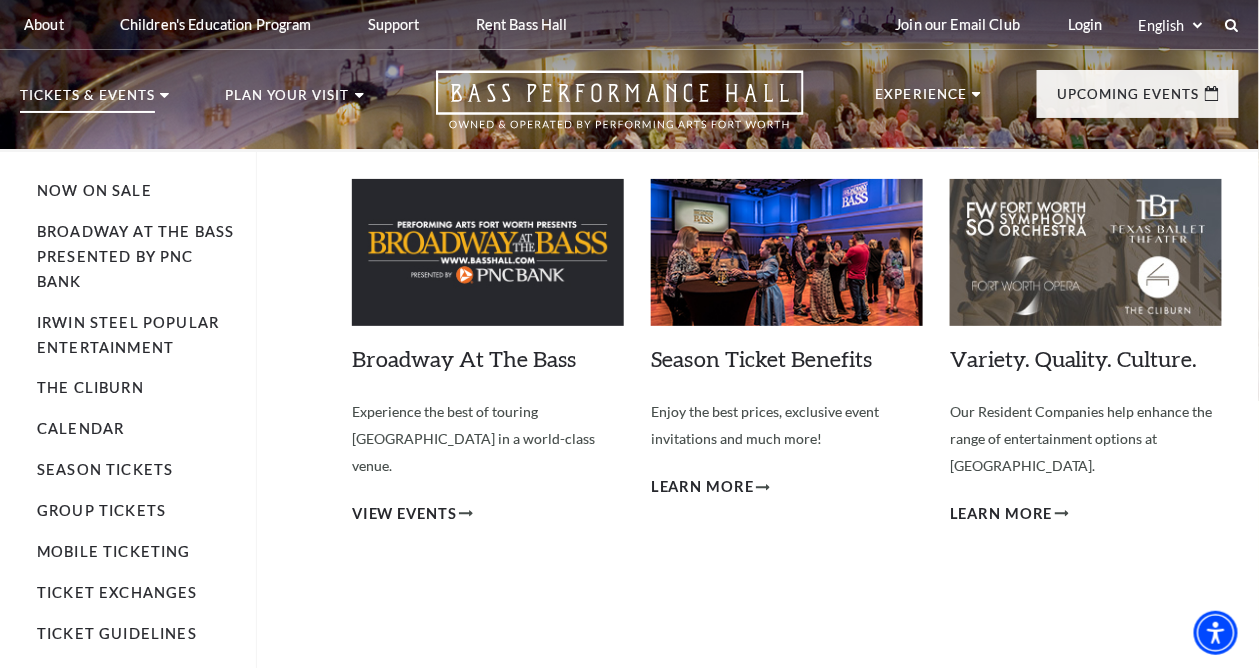 click on "Broadway At The Bass presented by PNC Bank" at bounding box center (136, 257) 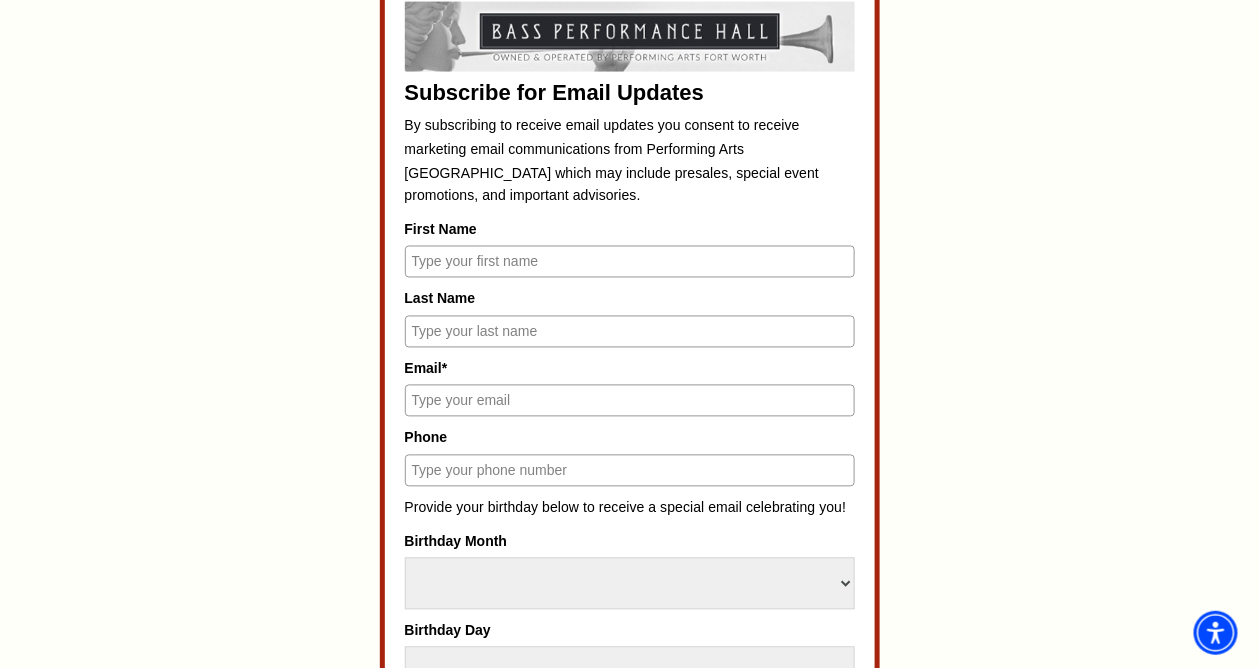 scroll, scrollTop: 896, scrollLeft: 0, axis: vertical 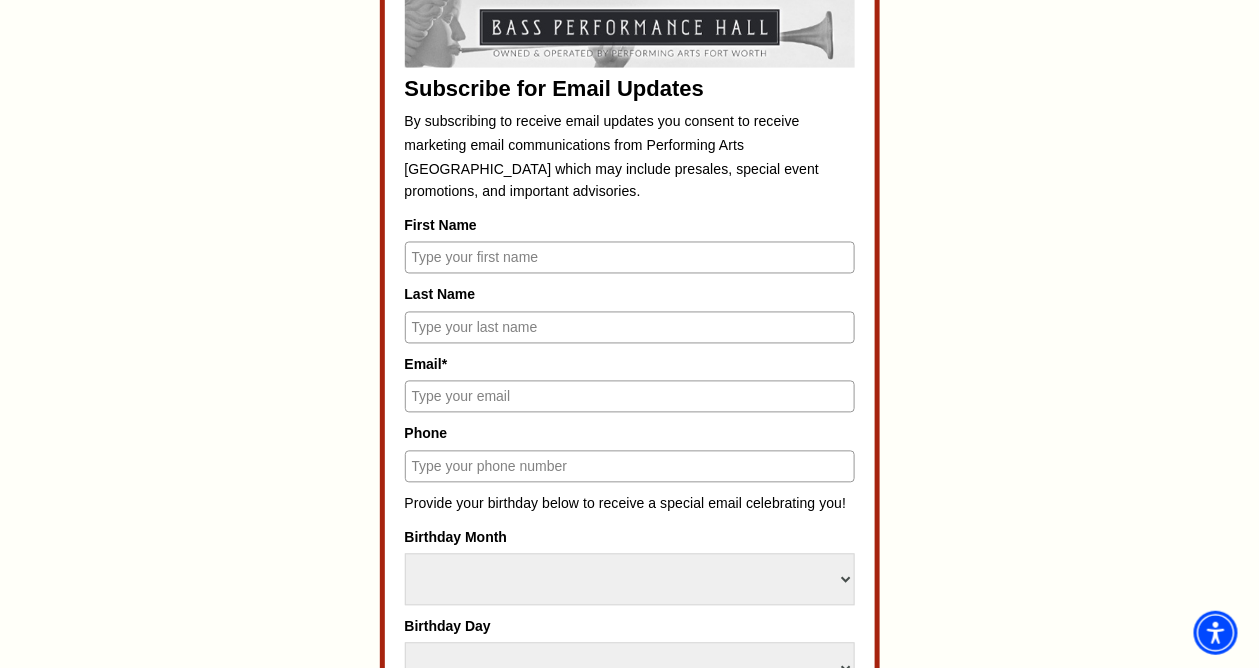 click on "First Name" at bounding box center [630, 258] 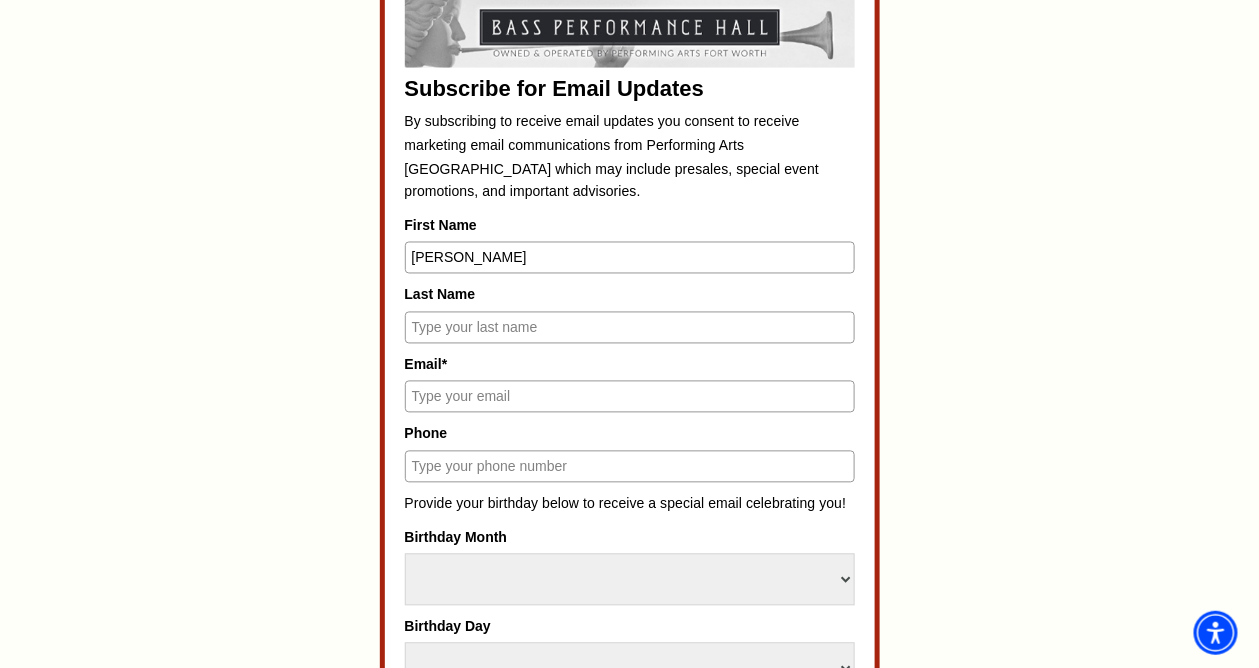 type on "Alison" 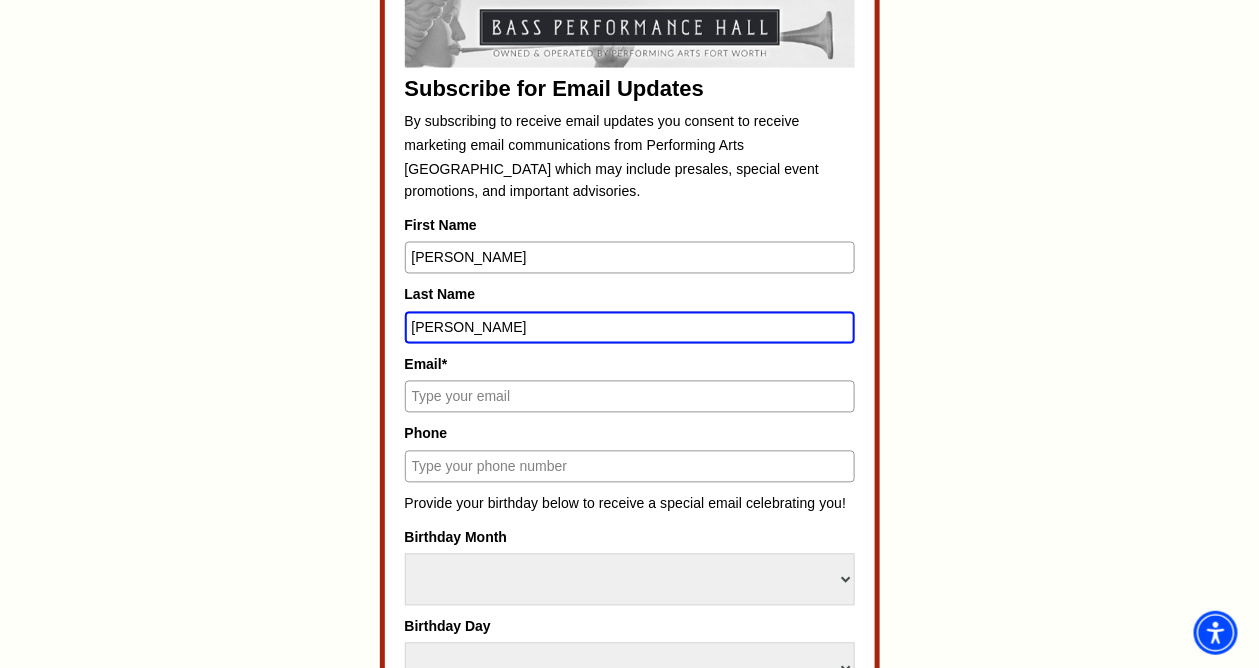 type on "Wade" 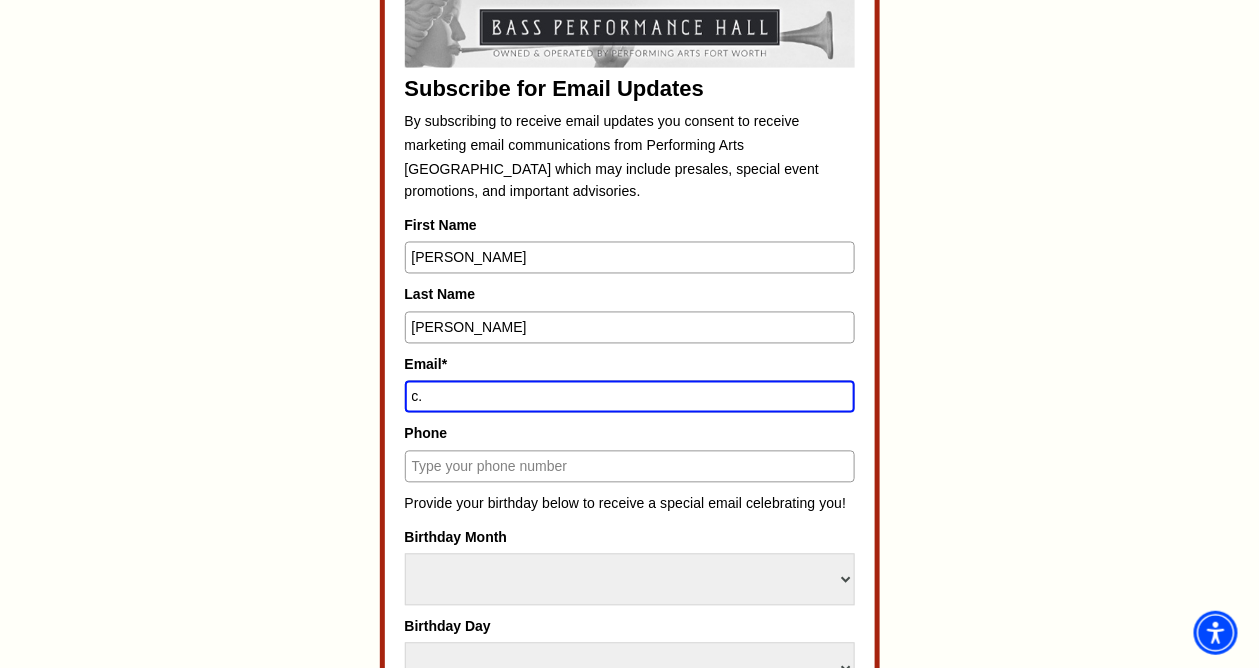 type on "c.wade@tulsacc.edu" 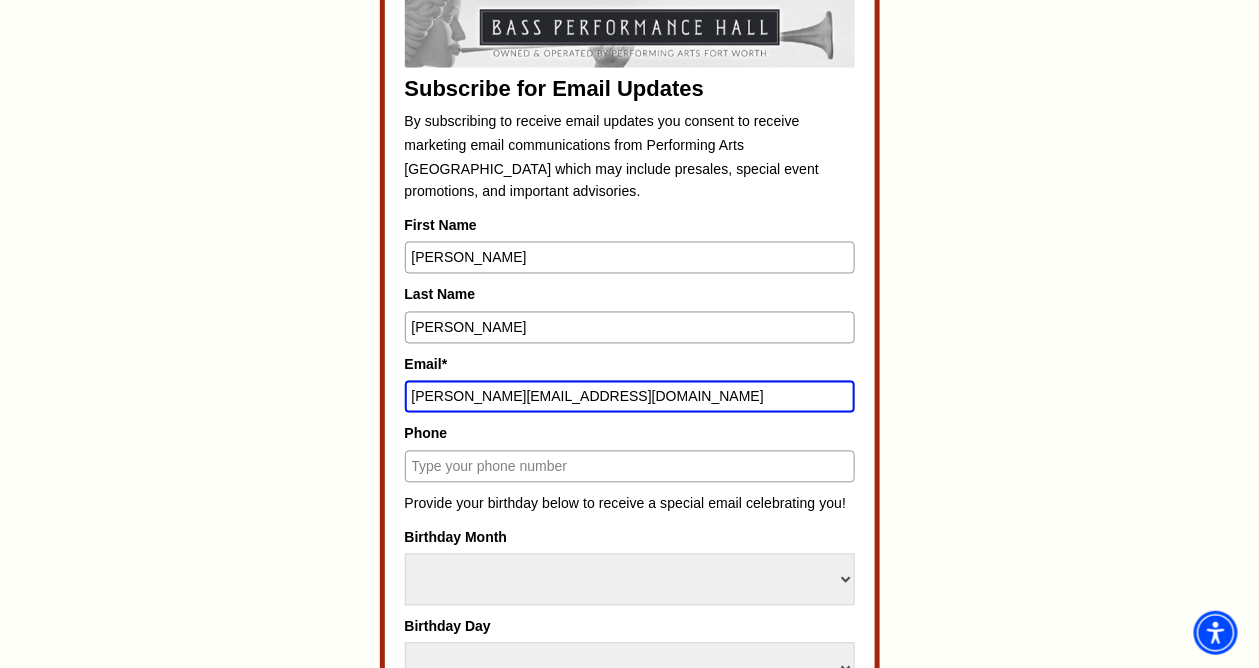 type on "19188088013" 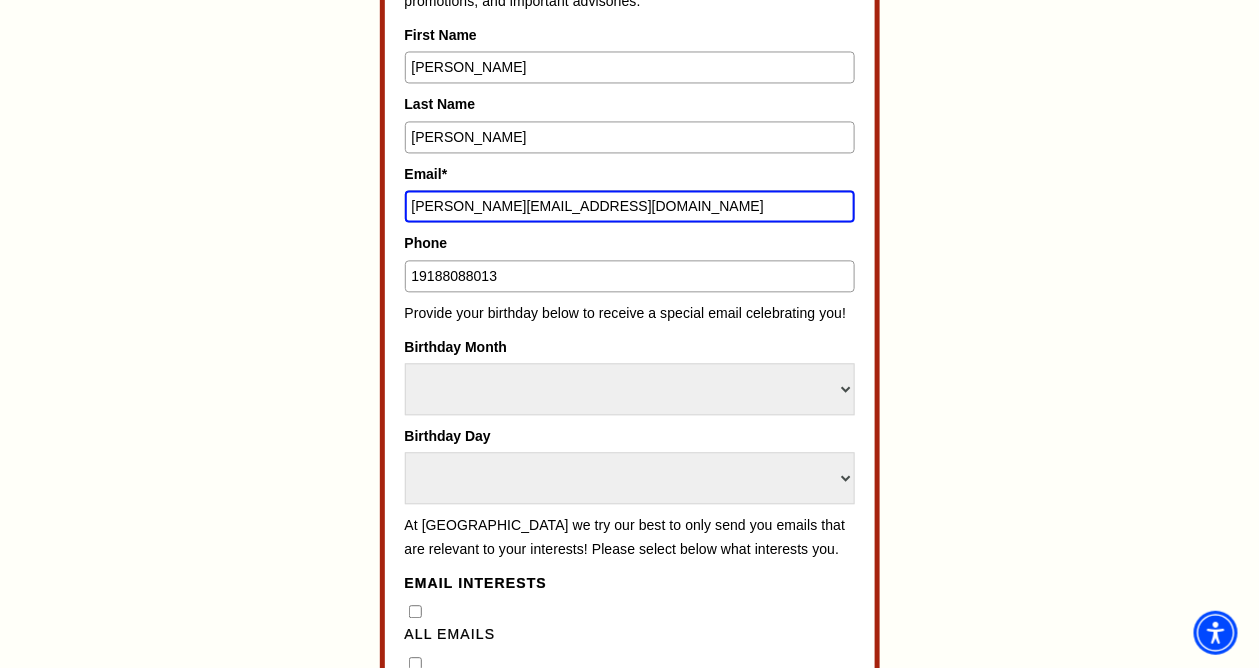 scroll, scrollTop: 1146, scrollLeft: 0, axis: vertical 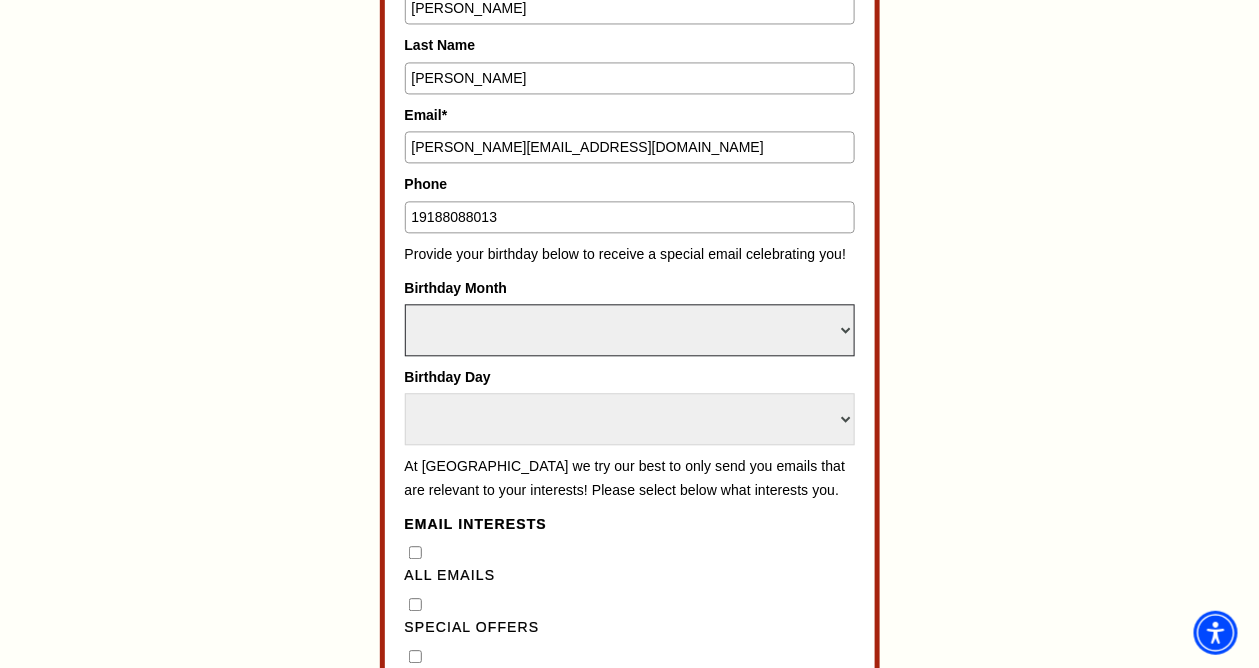click on "Select Month
January
February
March
April
May
June
July
August
September
October
November
December" at bounding box center (630, 330) 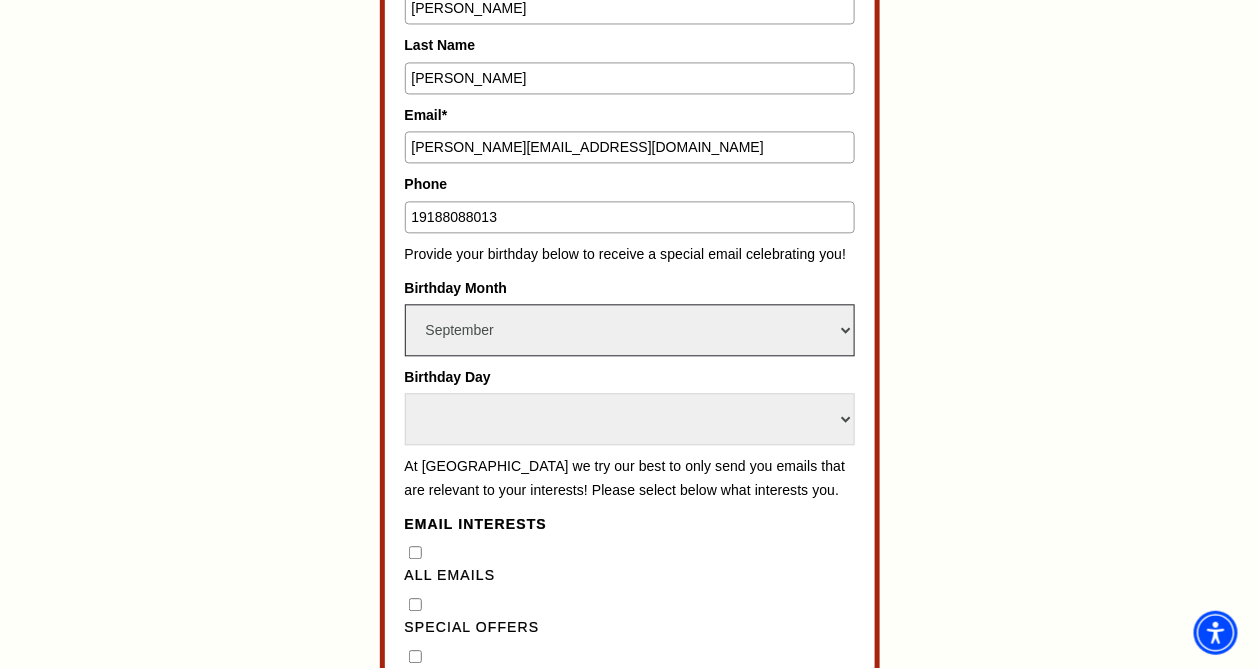 click on "Select Month
January
February
March
April
May
June
July
August
September
October
November
December" at bounding box center (630, 330) 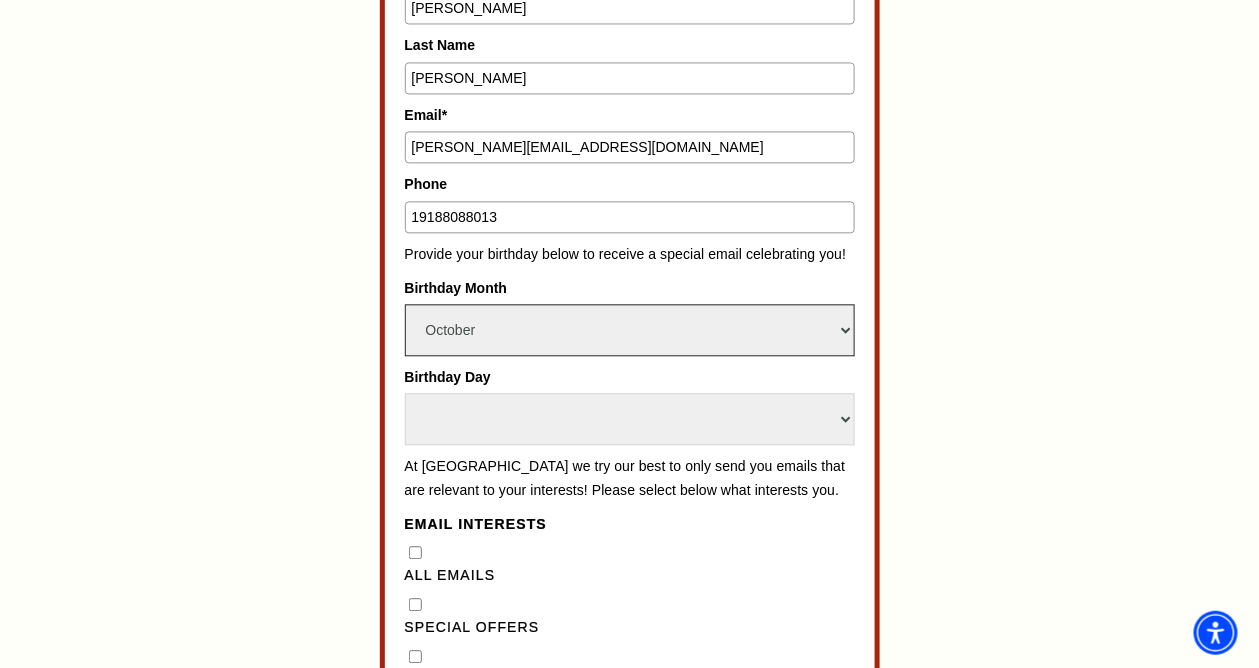 click on "Select Month
January
February
March
April
May
June
July
August
September
October
November
December" at bounding box center (630, 330) 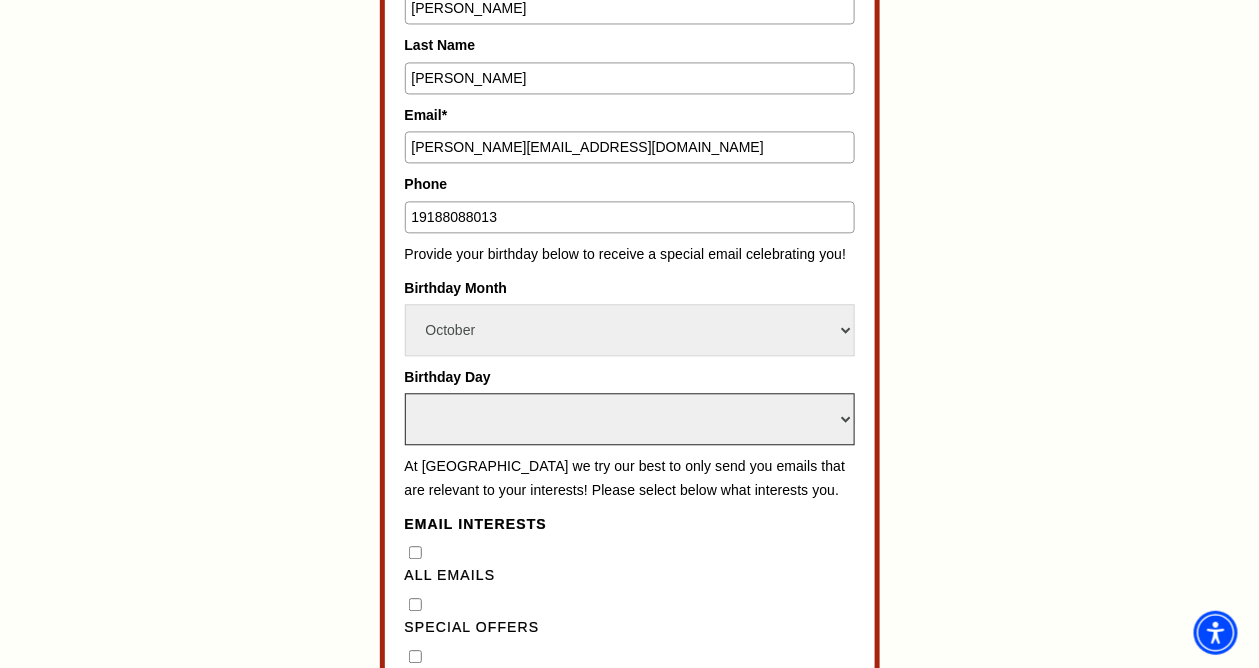 click on "Select Day
1
2
3
4
5
6
7
8
9
10
11
12
13
14
15
16
17
18
19
20
21
22
23
24
25
26
27
28
29
30
31" at bounding box center [630, 419] 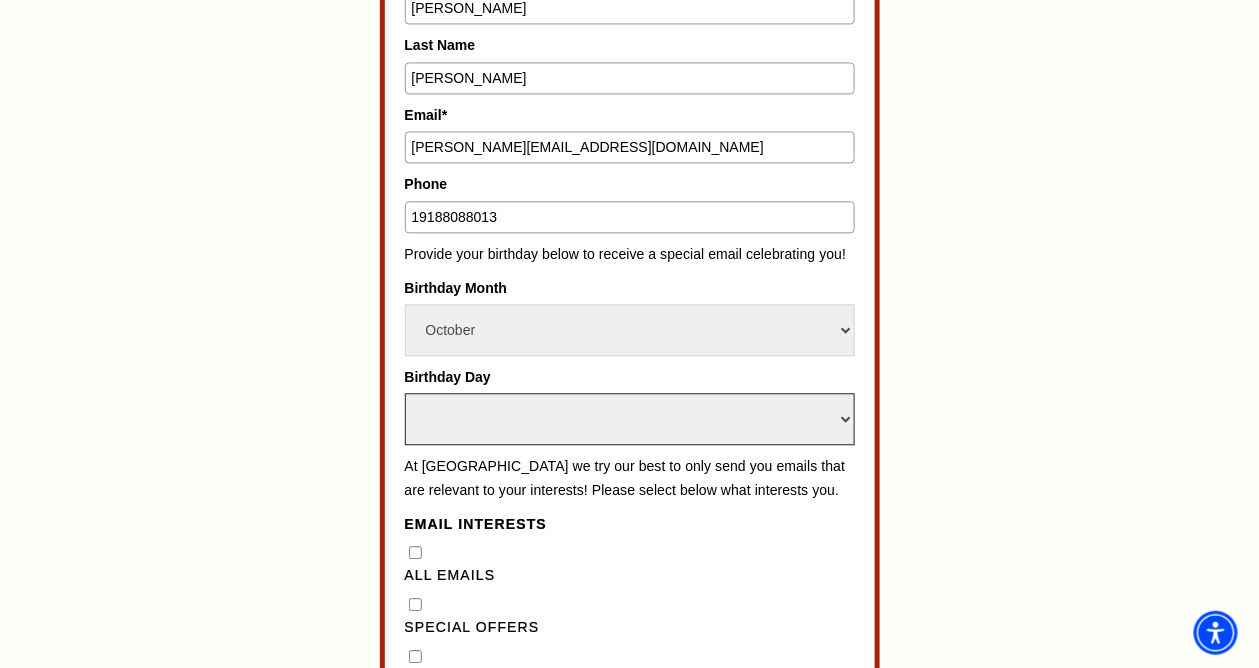 select on "3" 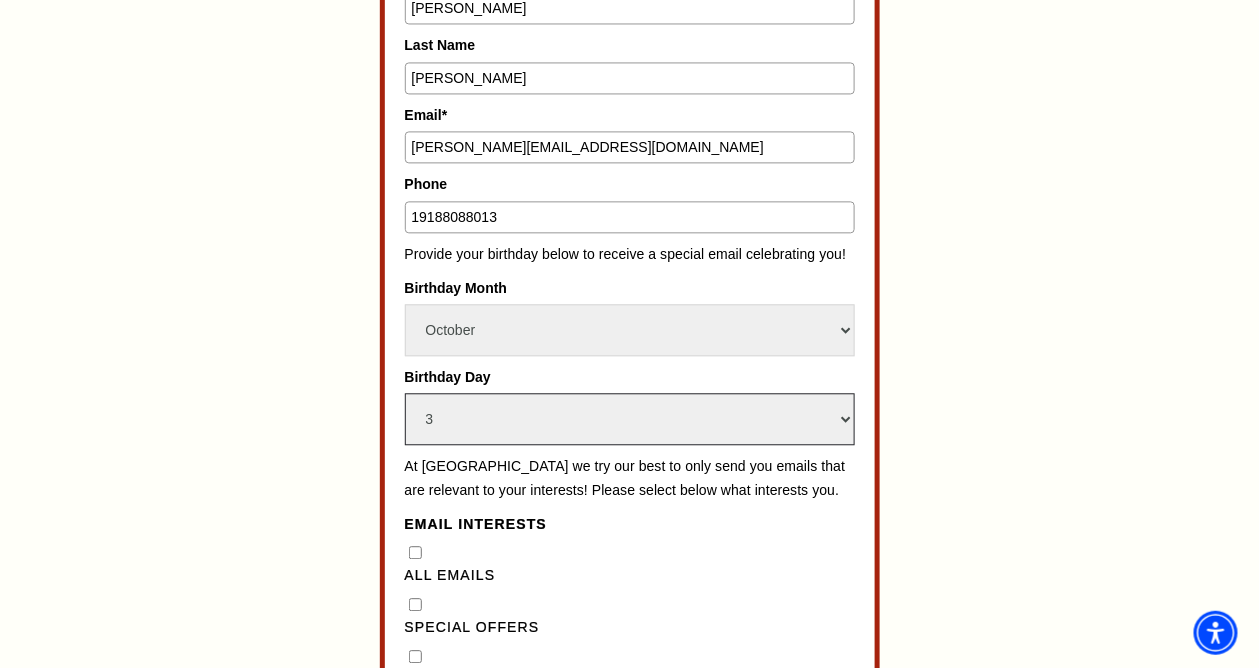 click on "Select Day
1
2
3
4
5
6
7
8
9
10
11
12
13
14
15
16
17
18
19
20
21
22
23
24
25
26
27
28
29
30
31" at bounding box center [630, 419] 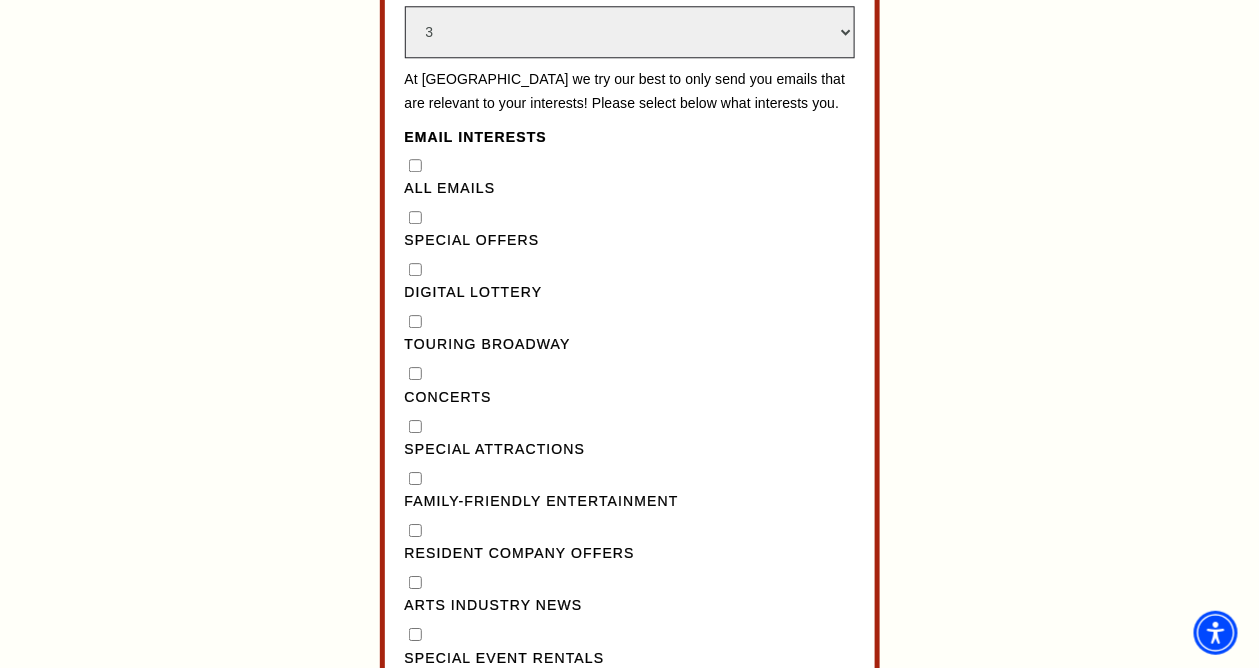 scroll, scrollTop: 1538, scrollLeft: 0, axis: vertical 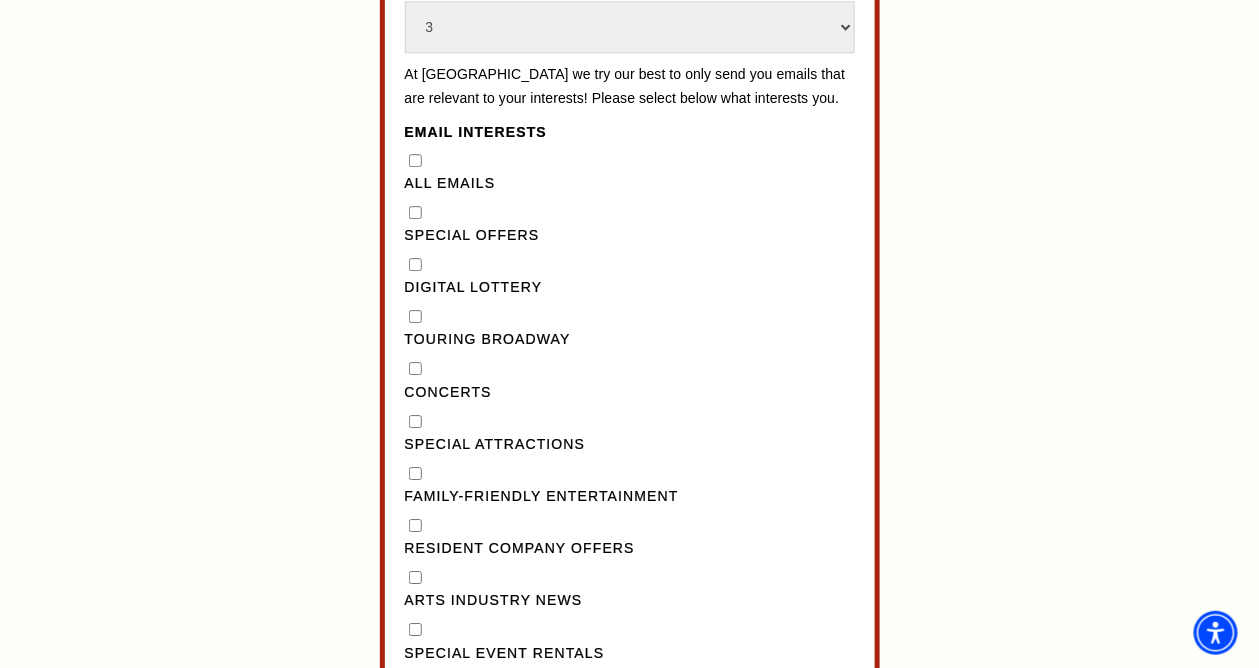 click on "All Emails" at bounding box center (415, 160) 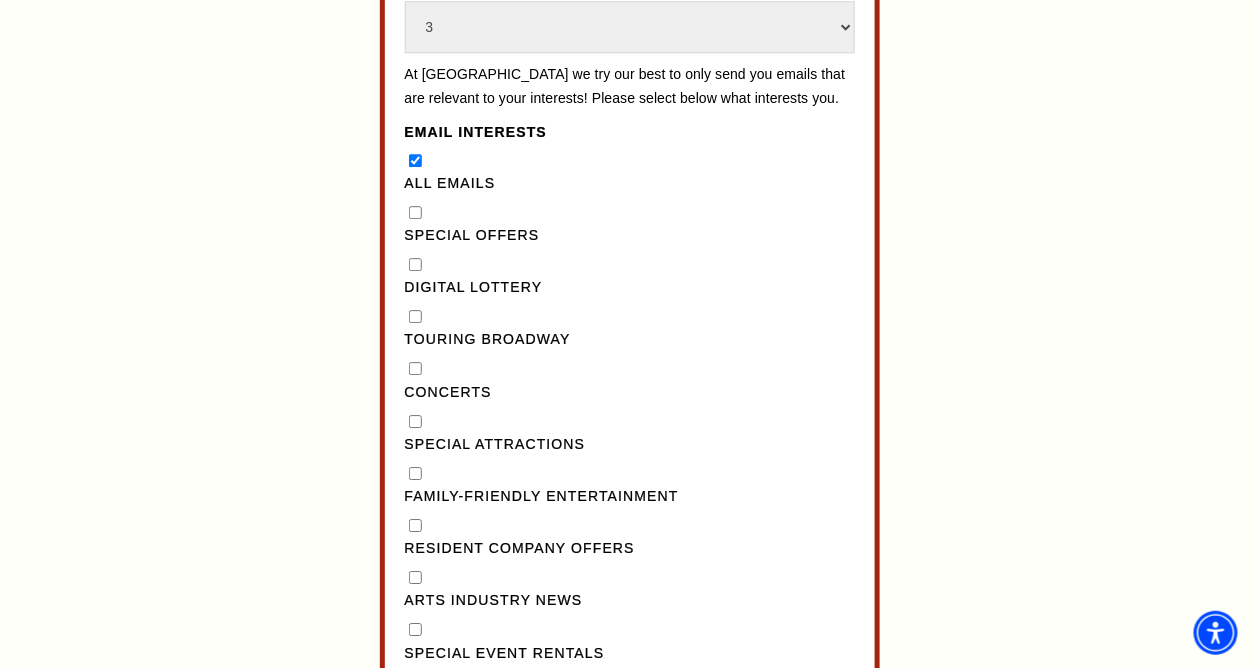 click on "Special Offers" at bounding box center (415, 212) 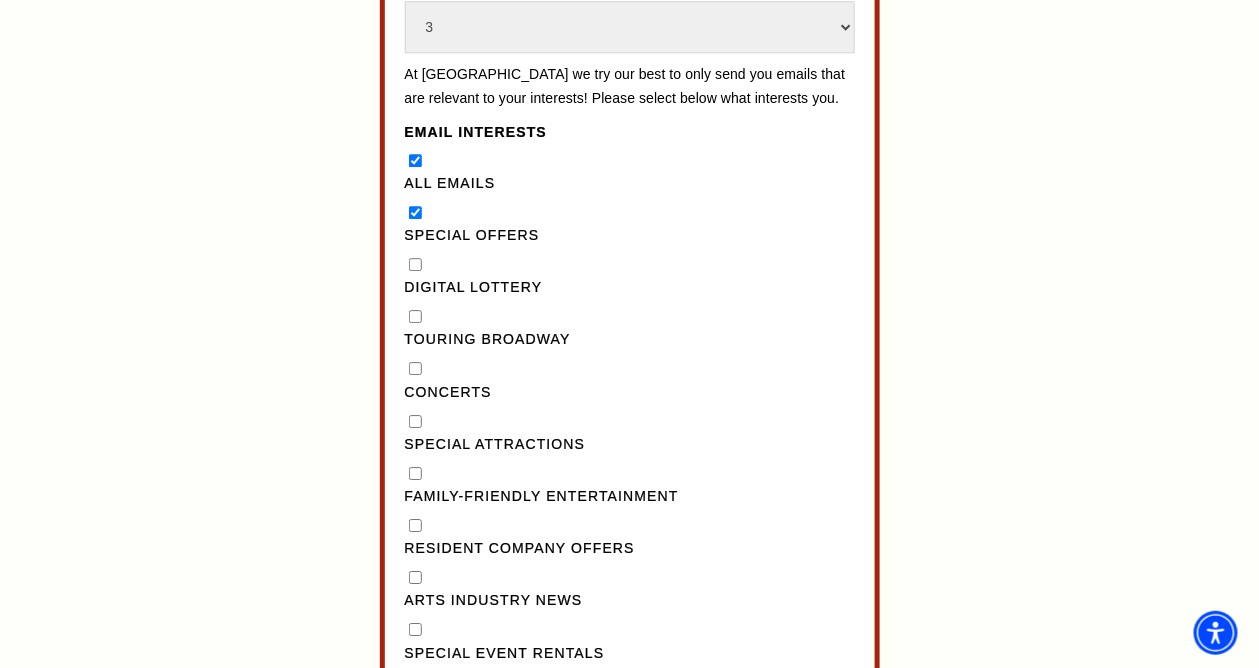 click on "Digital Lottery" at bounding box center (415, 264) 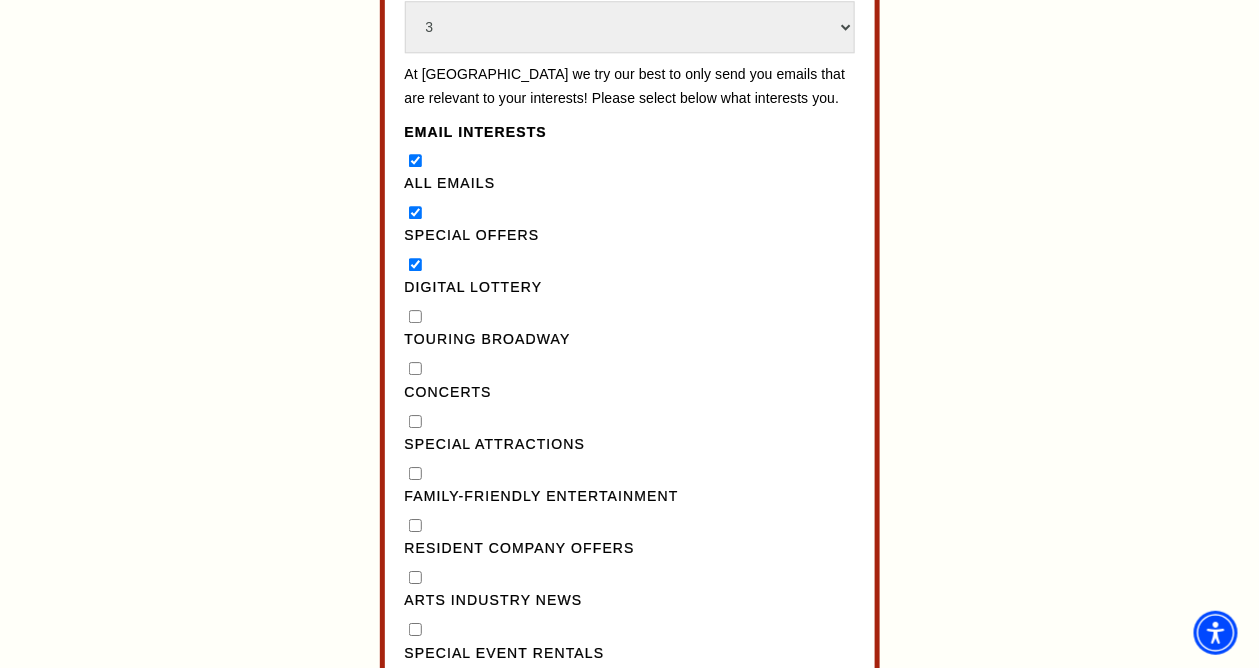 click on "Touring Broadway" at bounding box center (415, 316) 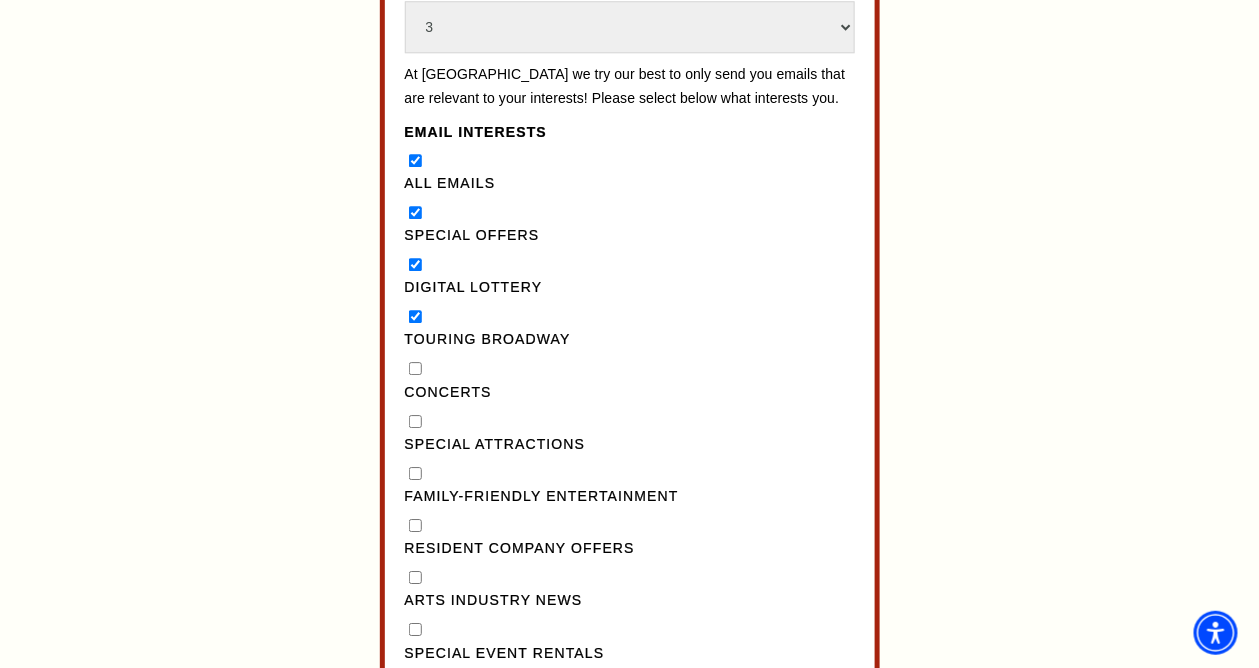 click on "Concerts" at bounding box center (415, 368) 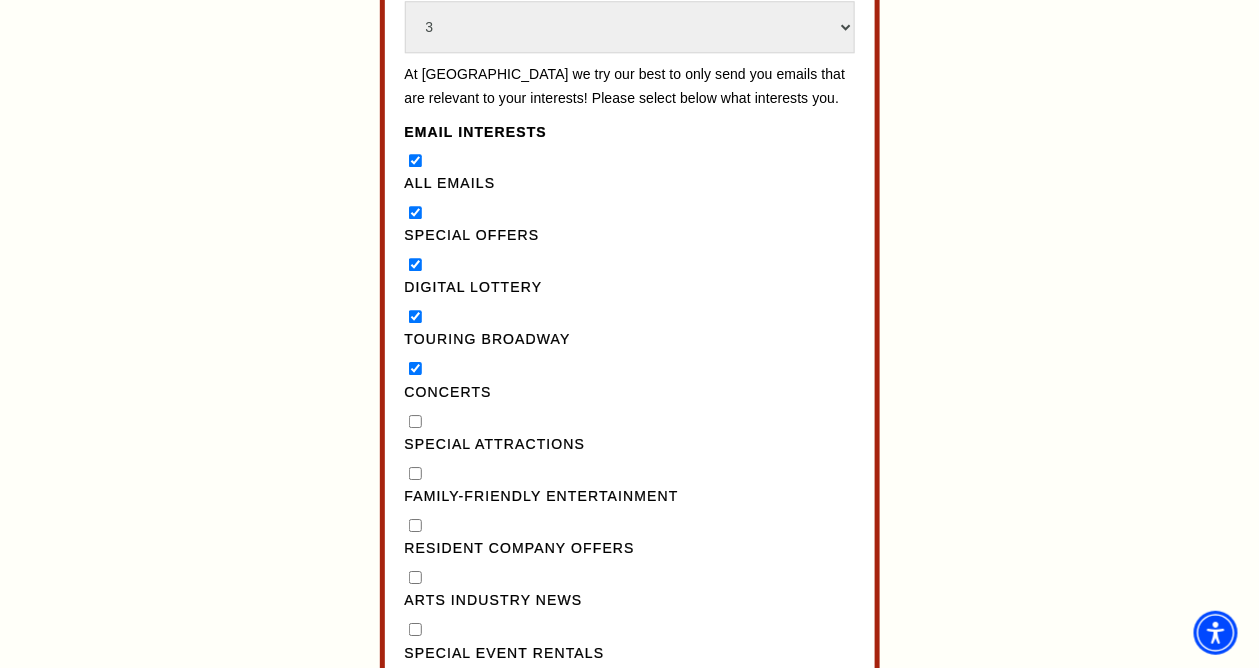 click on "Special Attractions" at bounding box center (415, 421) 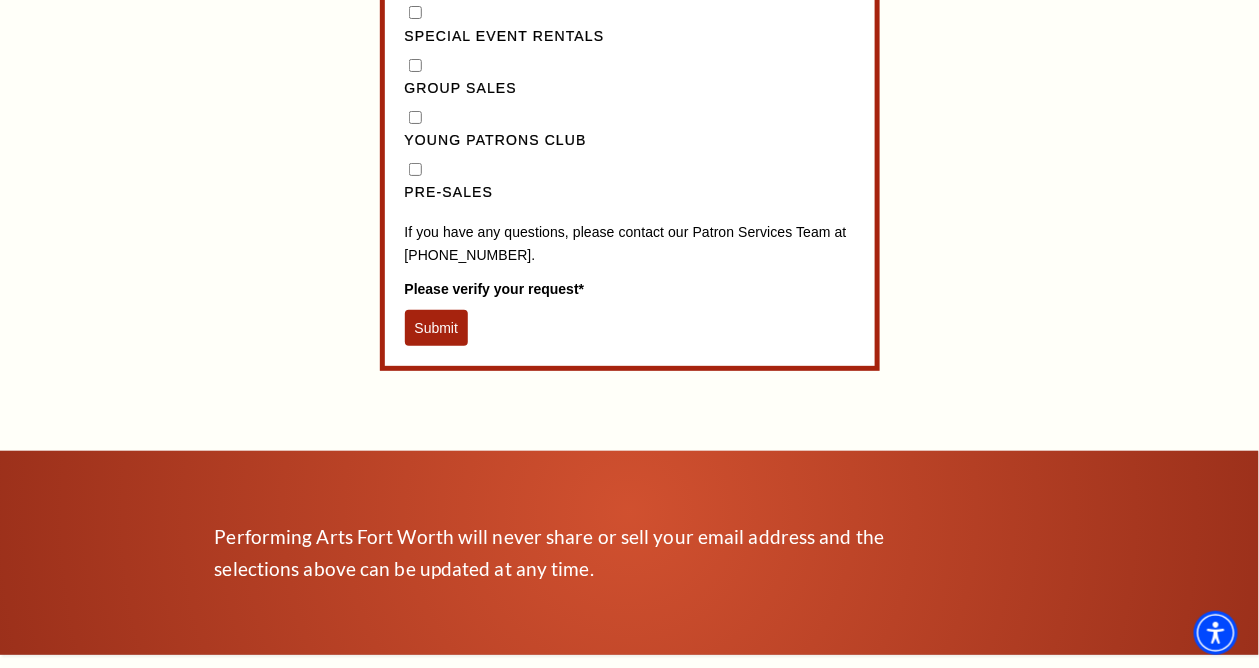 scroll, scrollTop: 2156, scrollLeft: 0, axis: vertical 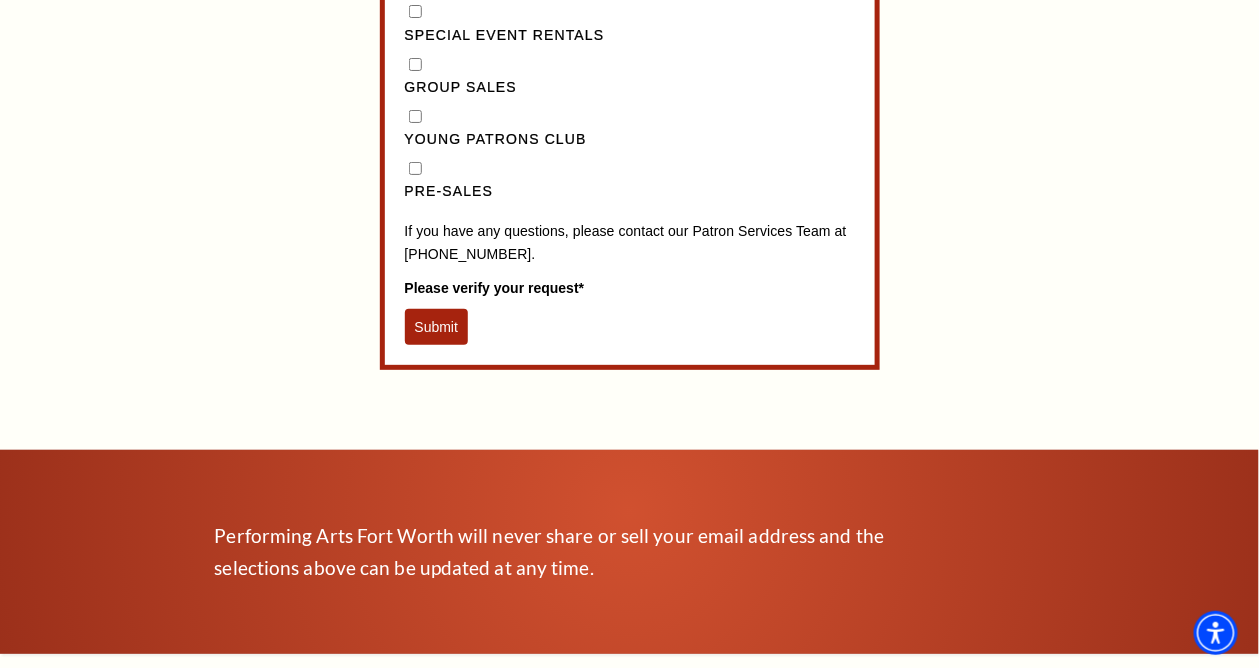 click on "Pre-Sales" at bounding box center [415, 168] 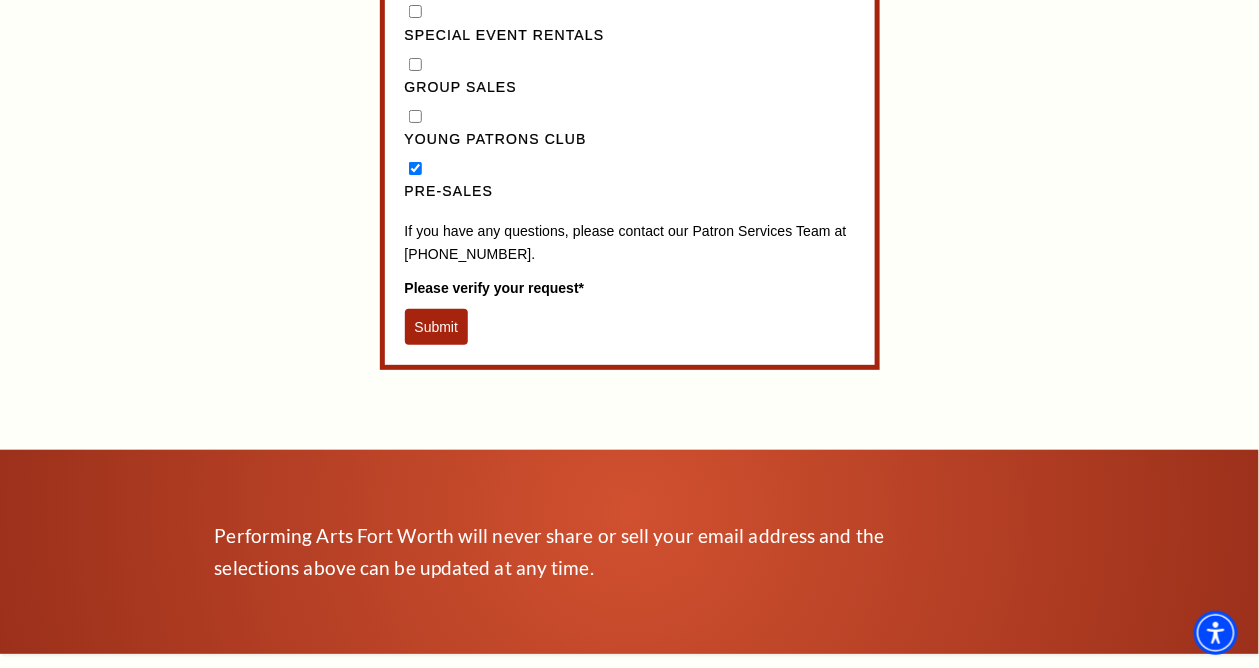 click on "Submit" at bounding box center (437, 327) 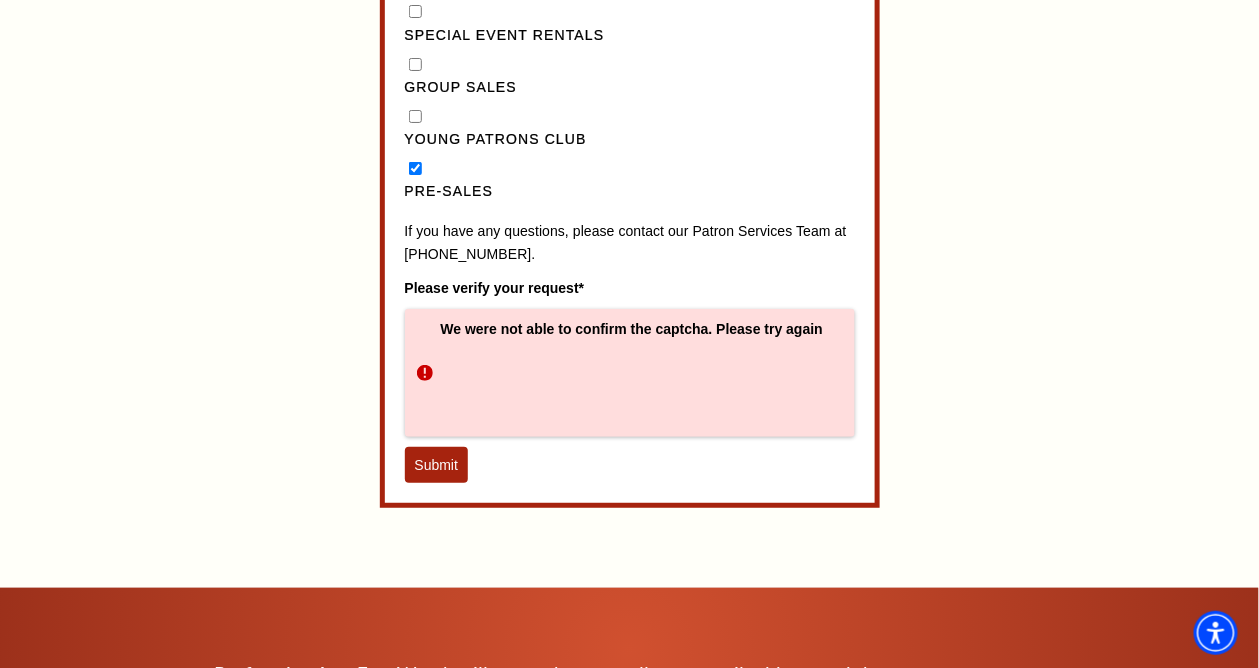 click on "Submit" at bounding box center (437, 465) 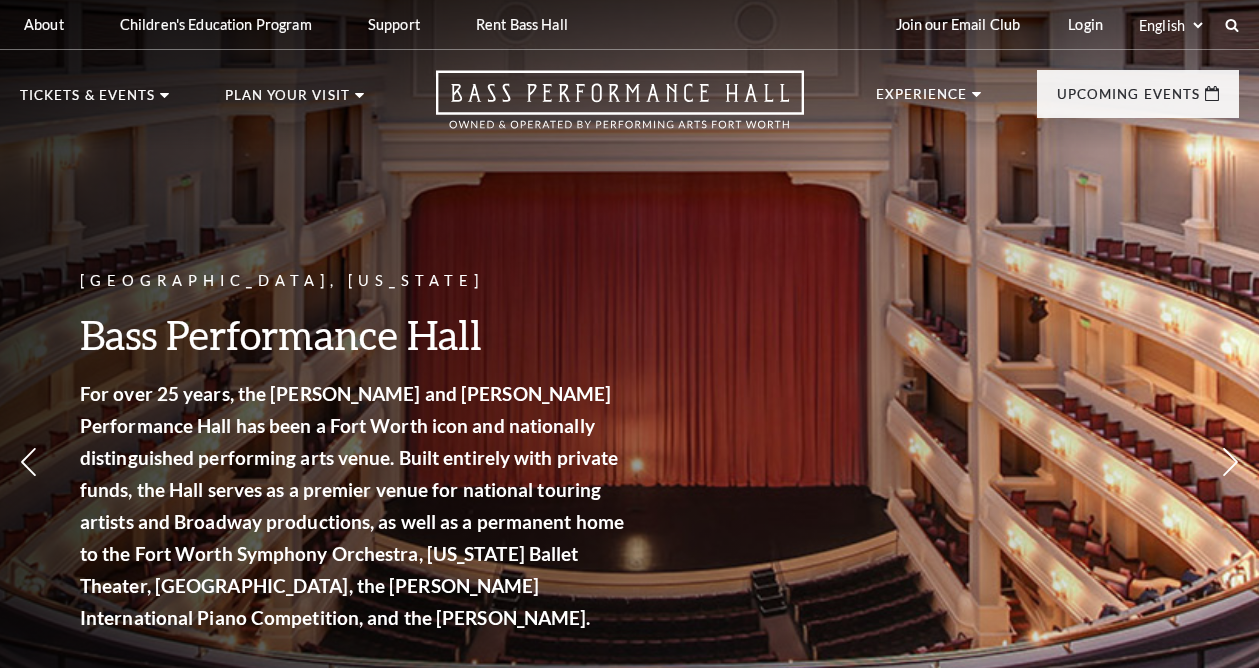 scroll, scrollTop: 0, scrollLeft: 0, axis: both 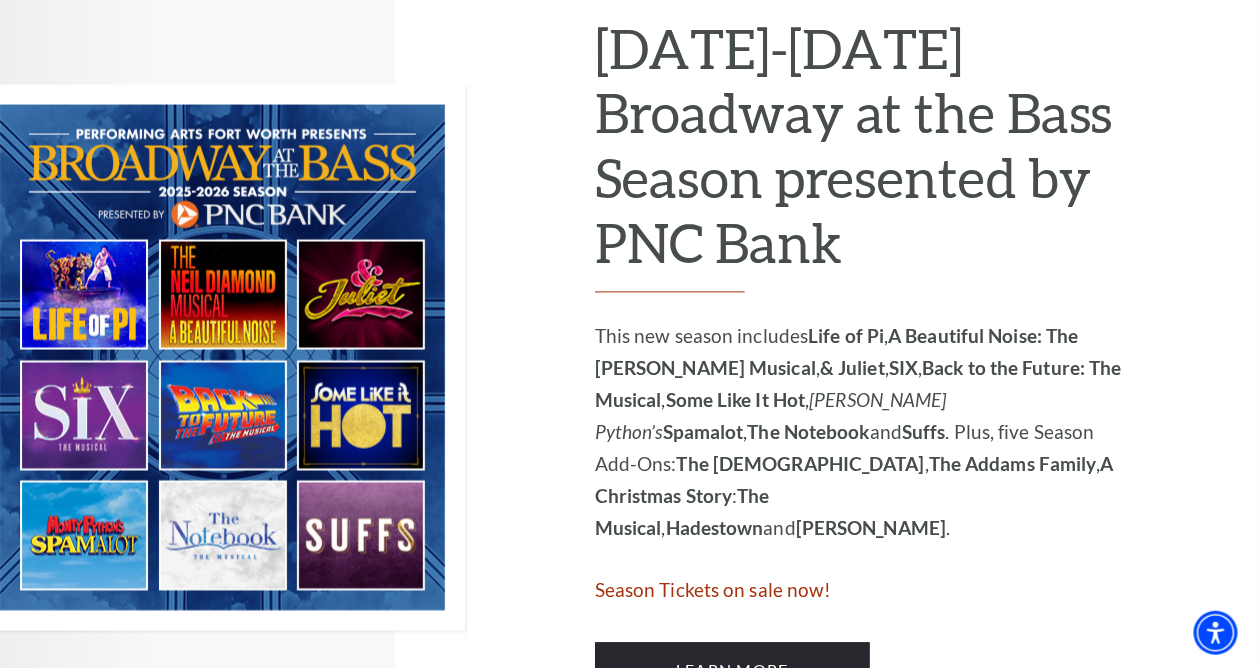 click at bounding box center (232, 358) 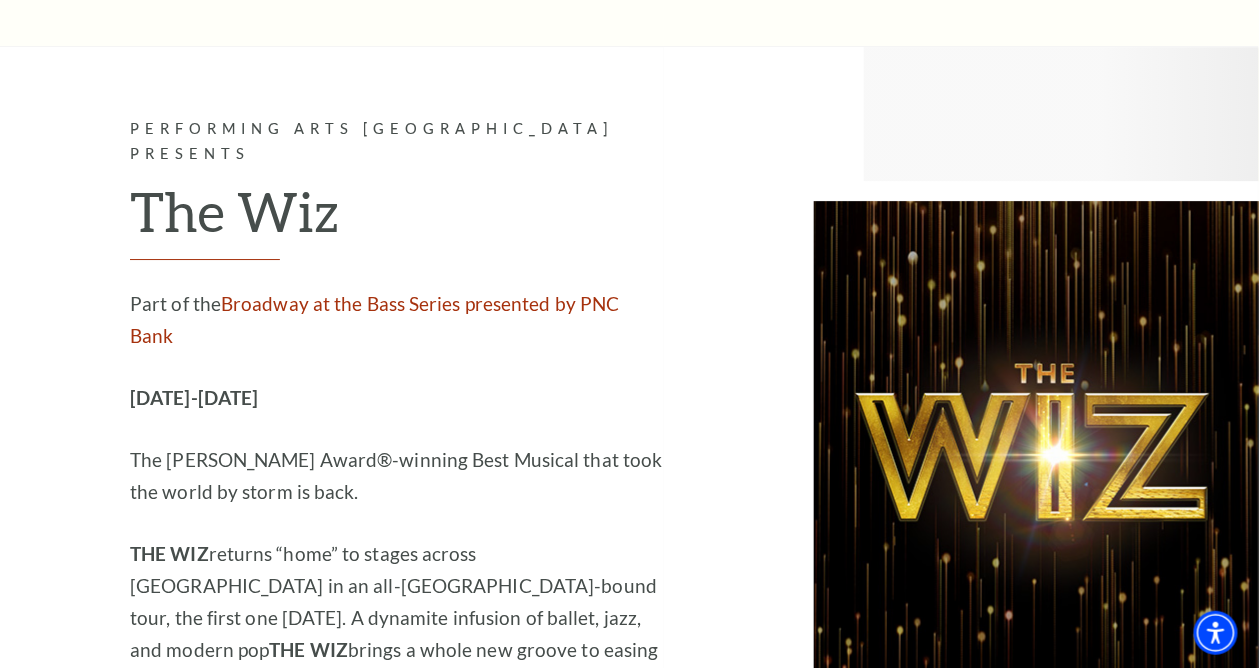 scroll, scrollTop: 1365, scrollLeft: 0, axis: vertical 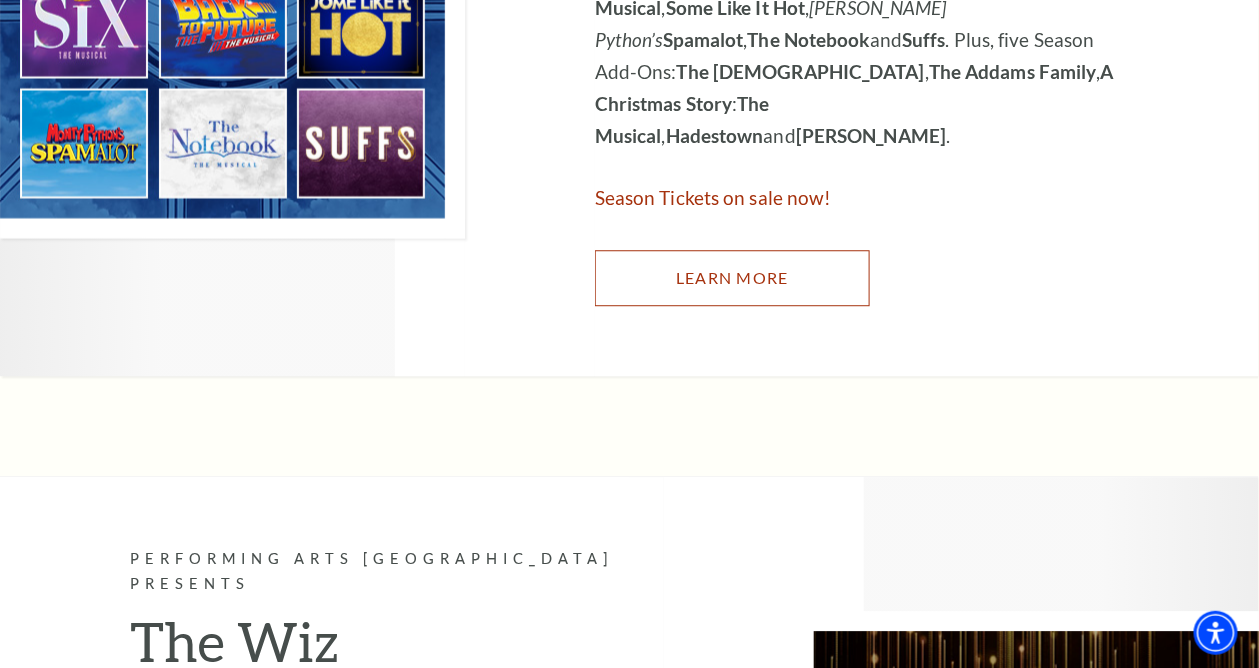 click on "Learn More" at bounding box center (732, 278) 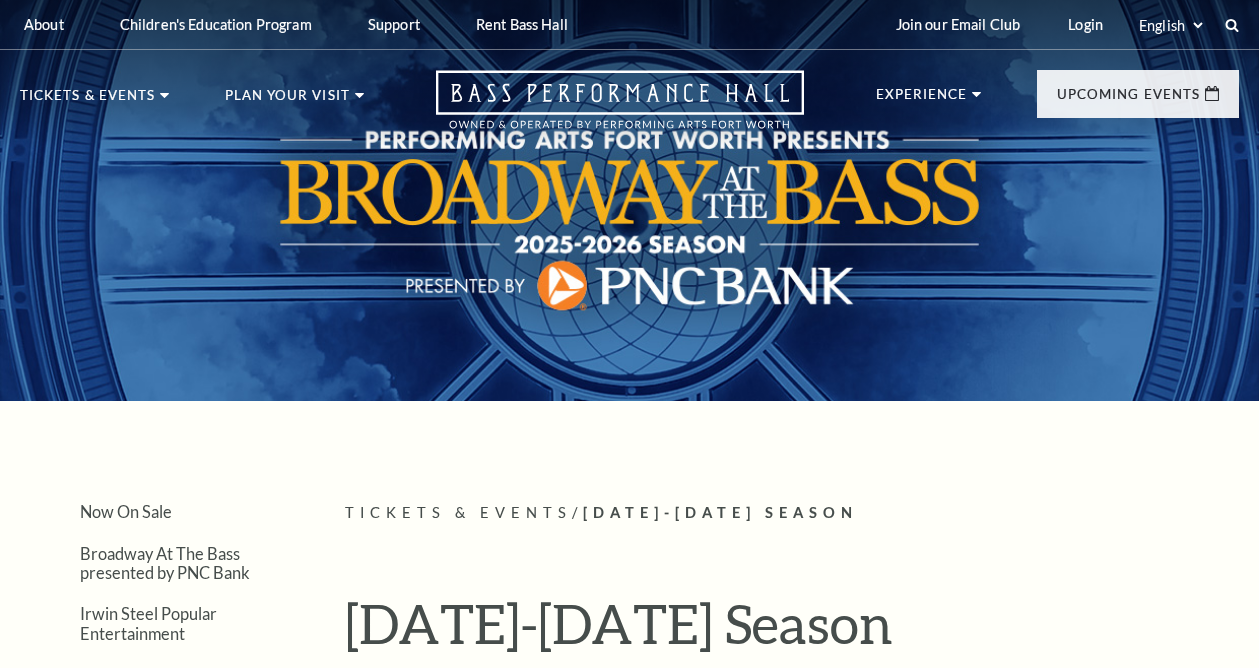 scroll, scrollTop: 0, scrollLeft: 0, axis: both 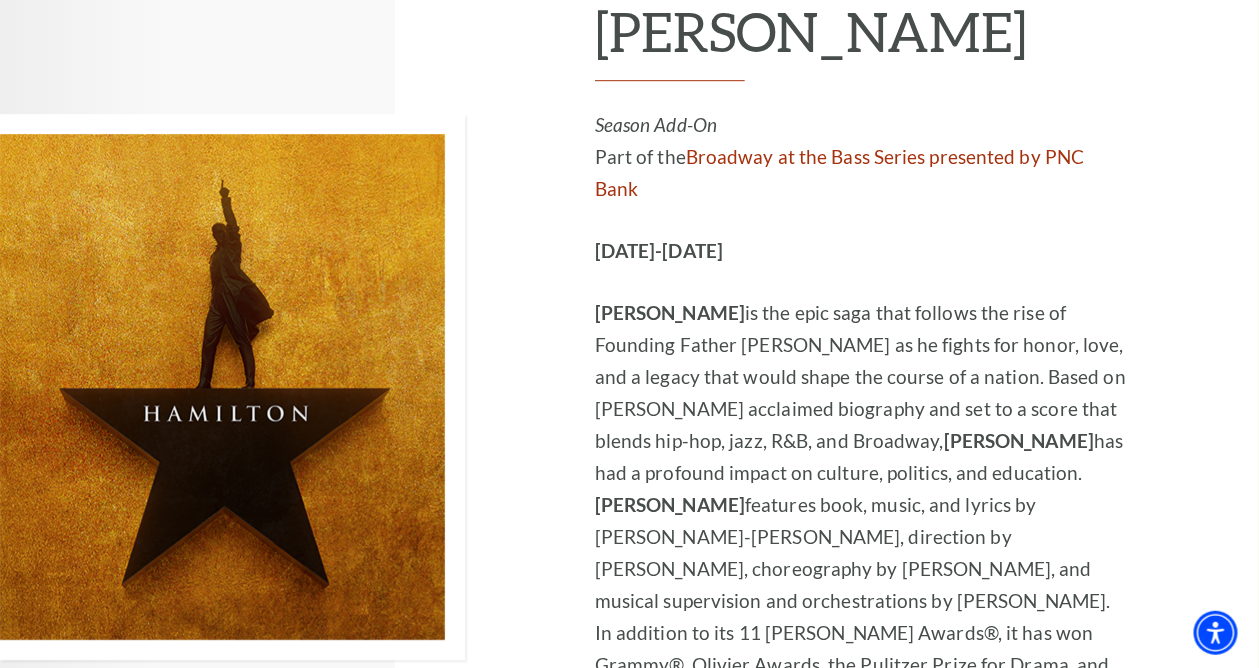 click on "Performing Arts Fort Worth Presents
Suffs
Part of the  Broadway at the Bass Series presented by PNC Bank
August 4-9, 2026
BEHIND EVERY POWERFUL WOMAN… ARE MORE POWERFUL WOMEN.
Direct from Broadway, comes the acclaimed Tony Award®-winning musical  SUFFS  about the brilliant, passionate, and funny American women who fought tirelessly for the right to vote. Created by Shaina Taub, the first woman to ever independently win Tony Awards for Best Book and Best Score in the same season, this “thrilling, inspiring and dazzlingly entertaining” ( Variety ) new musical boldly explores the triumphs and failures of a struggle for equality that’s far from over. Winner of the Outer Critics’ Circle Award for Best New Musical.
Learn More" at bounding box center (332, -10719) 